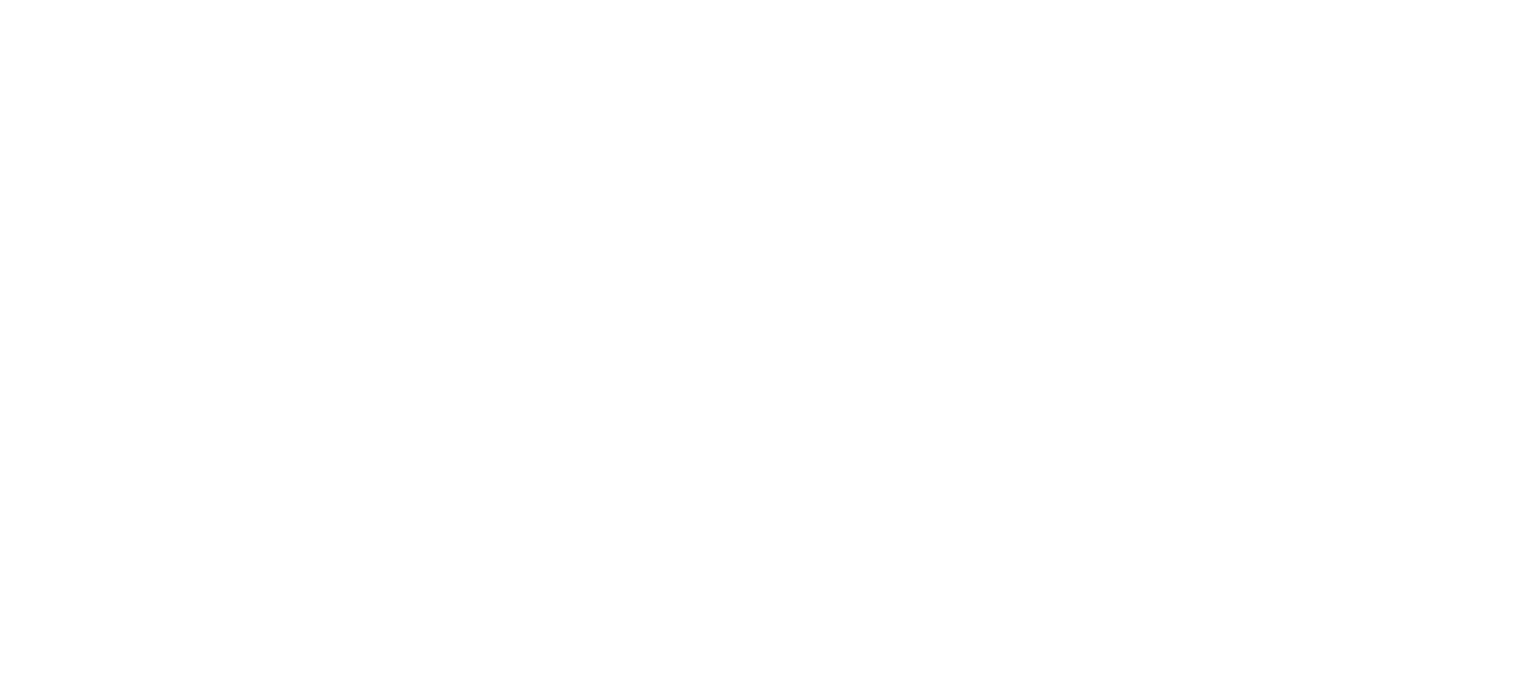 scroll, scrollTop: 0, scrollLeft: 0, axis: both 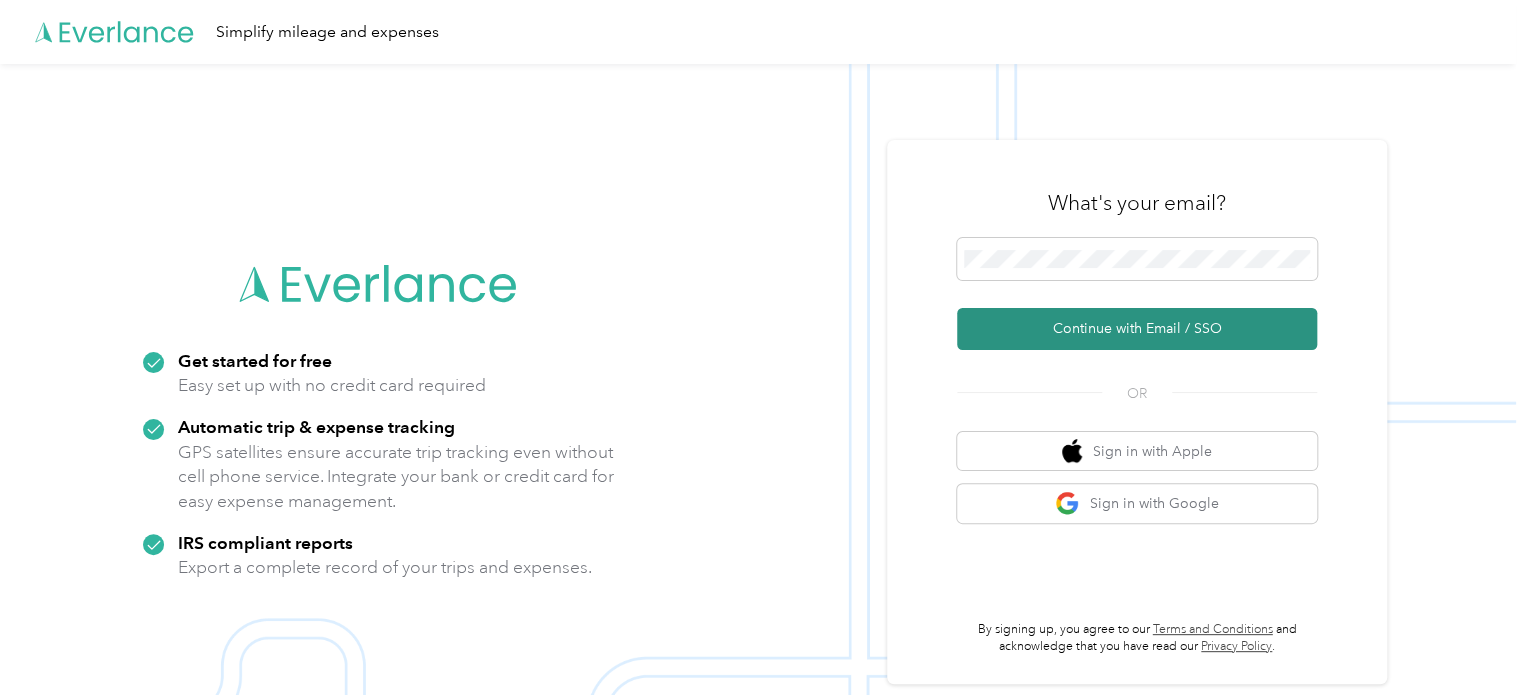 click on "Continue with Email / SSO" at bounding box center [1137, 329] 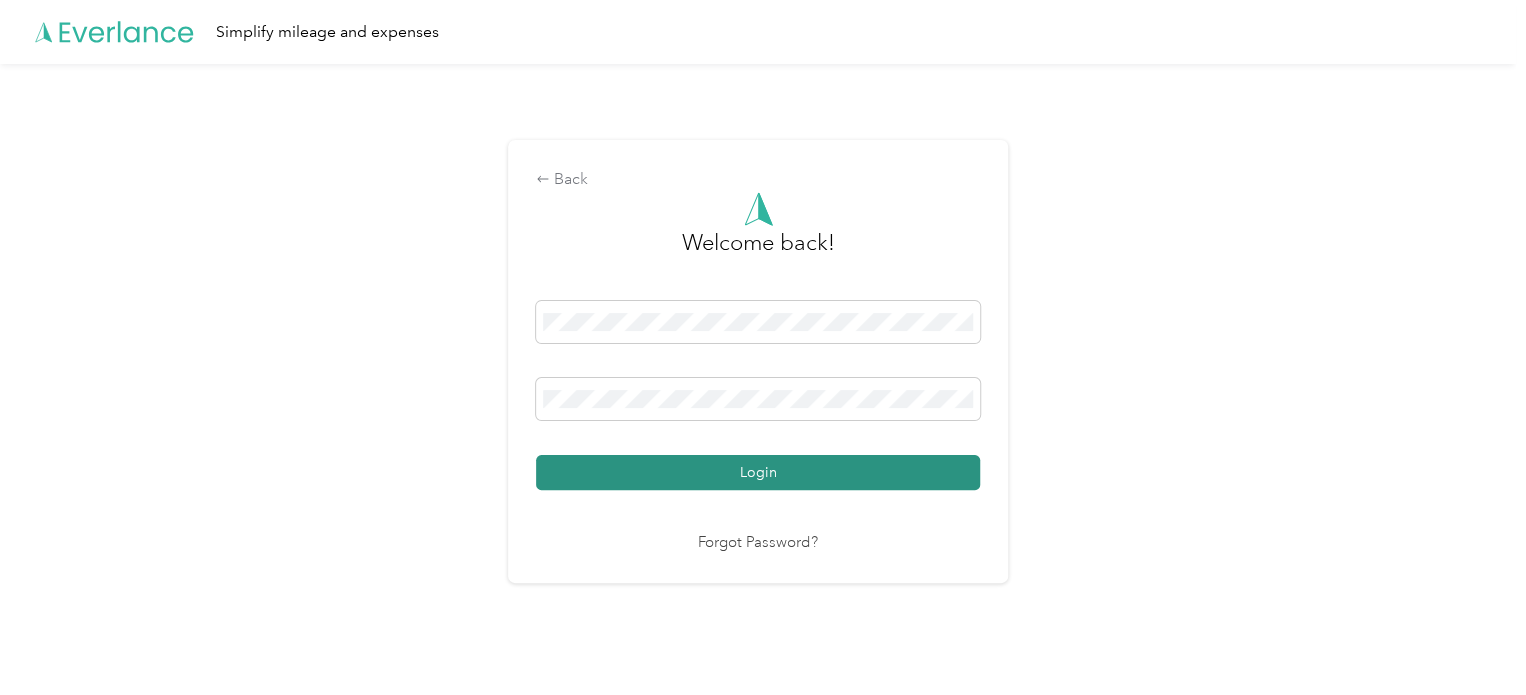 click on "Login" at bounding box center (758, 472) 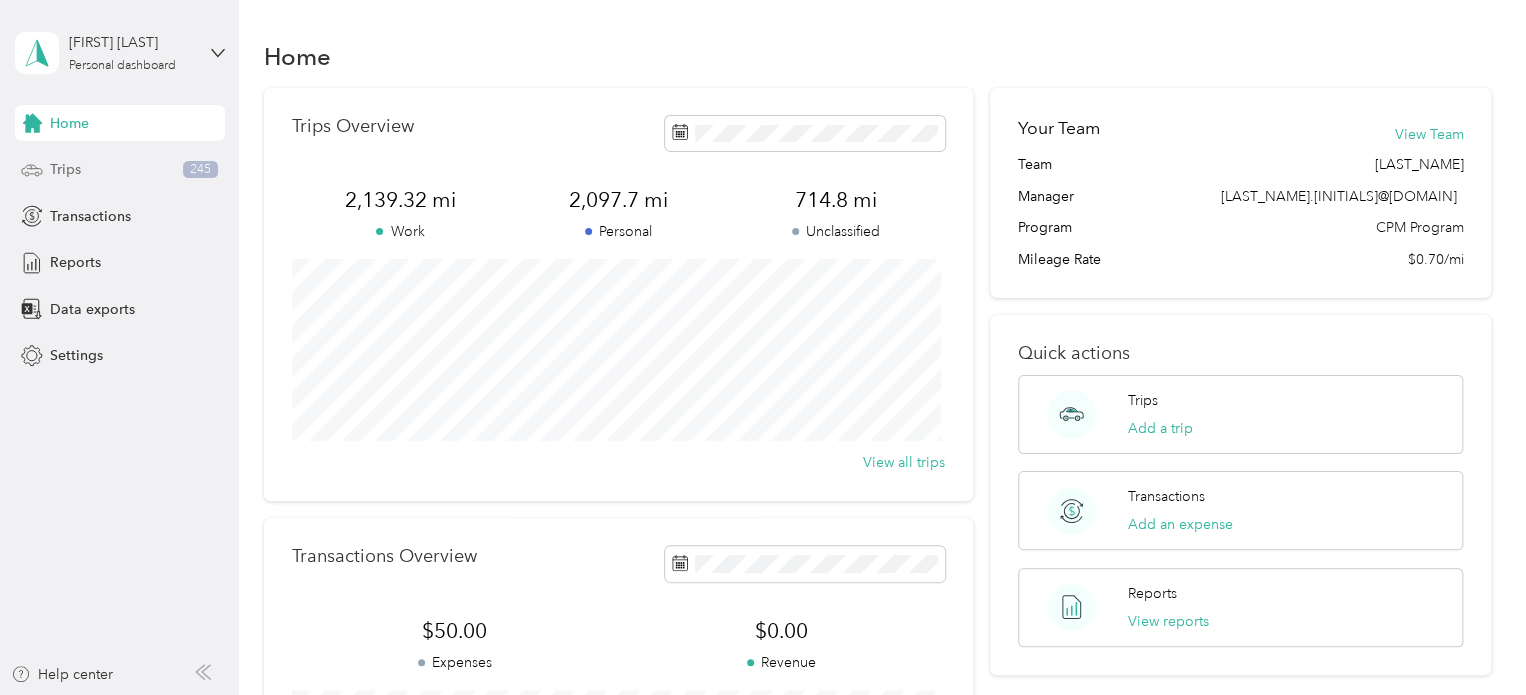 click on "Trips" at bounding box center (65, 169) 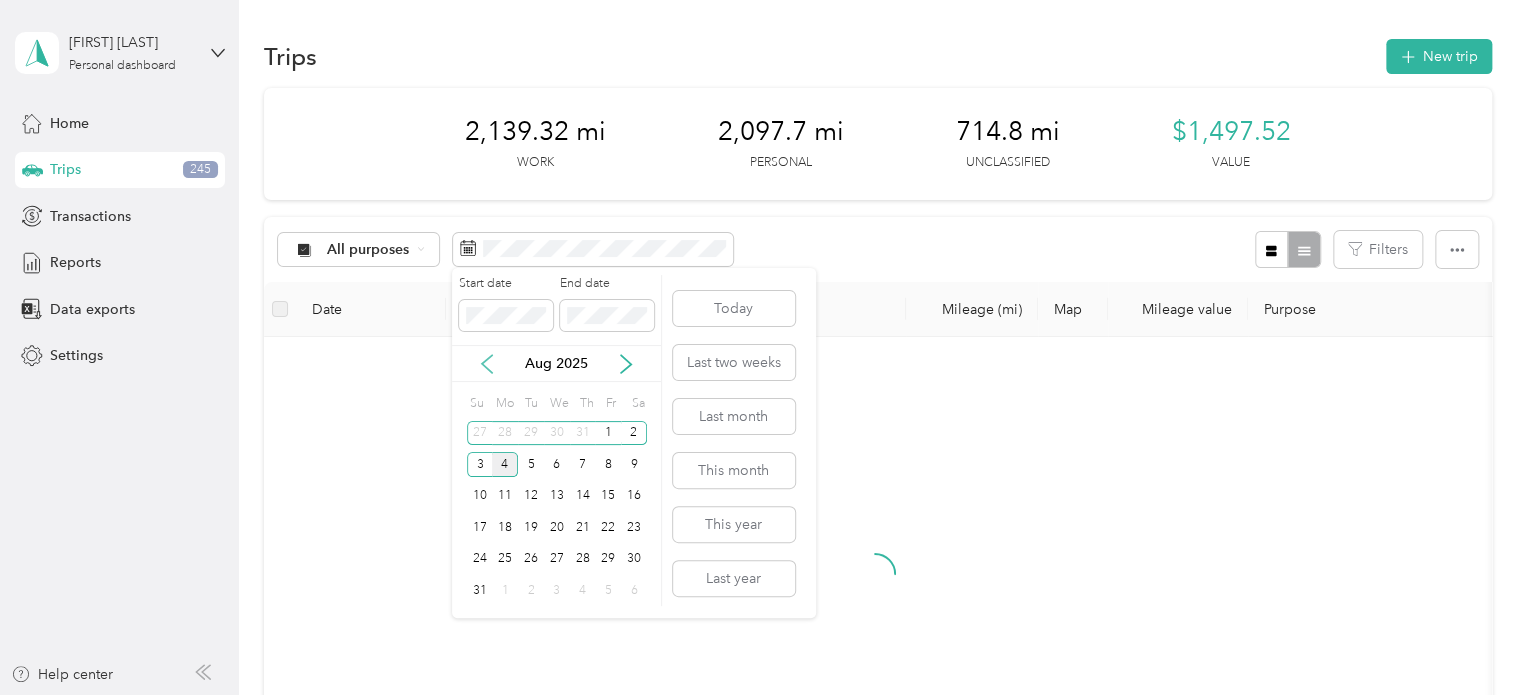 click 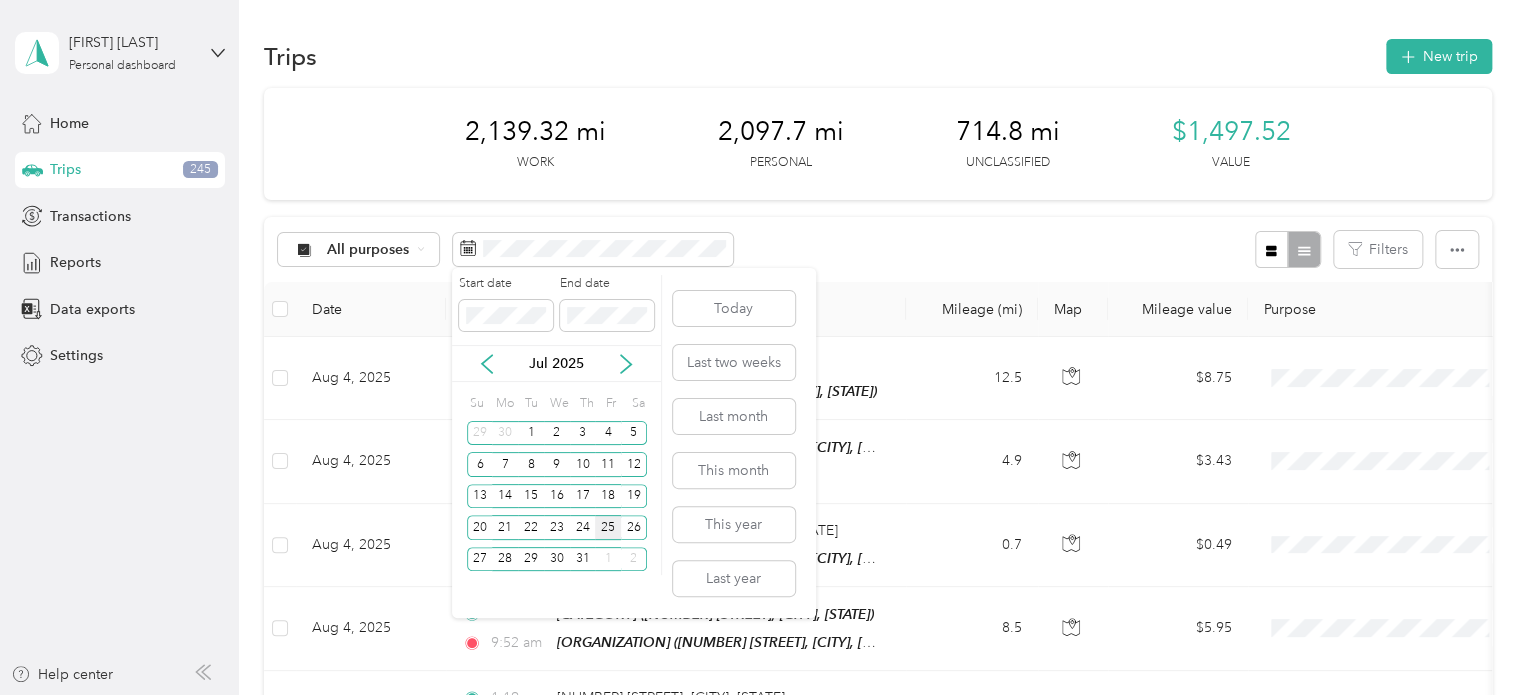 click on "25" at bounding box center [608, 527] 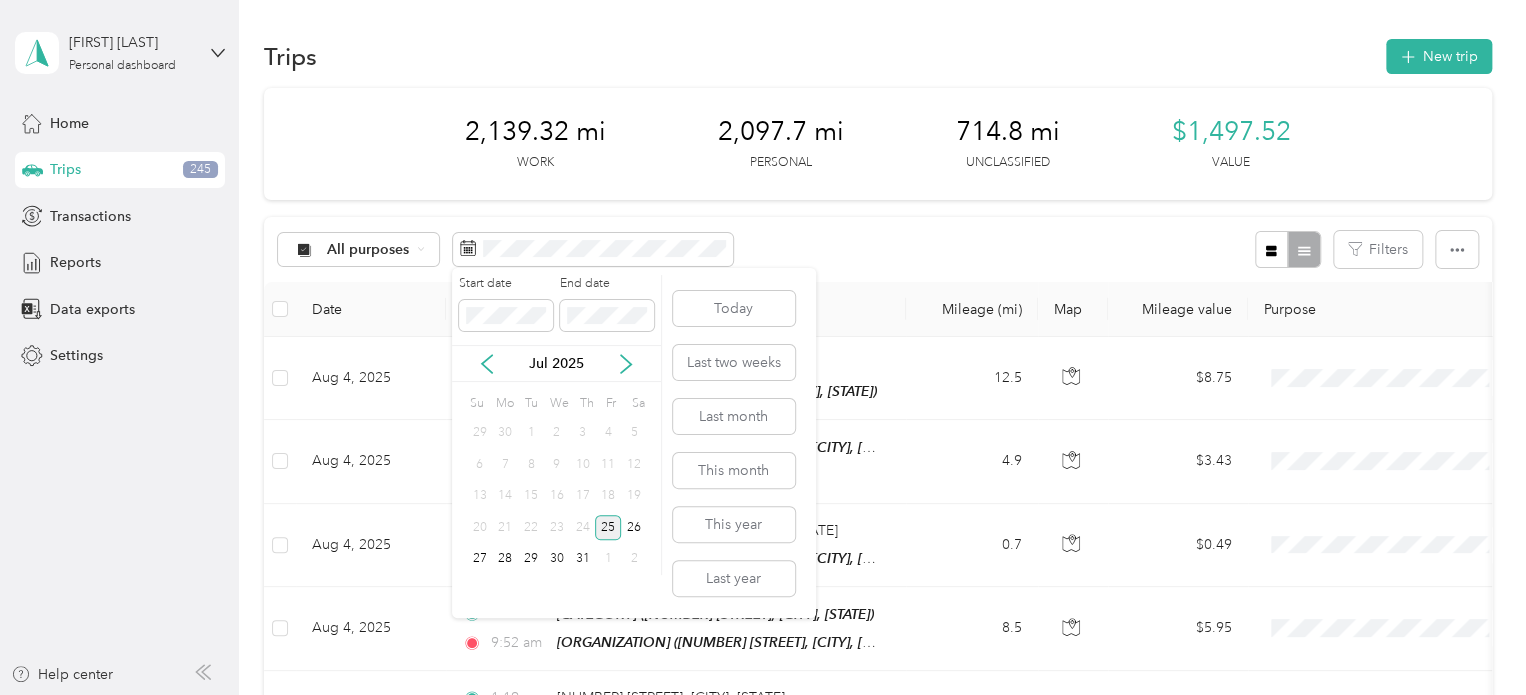 click on "25" at bounding box center [608, 527] 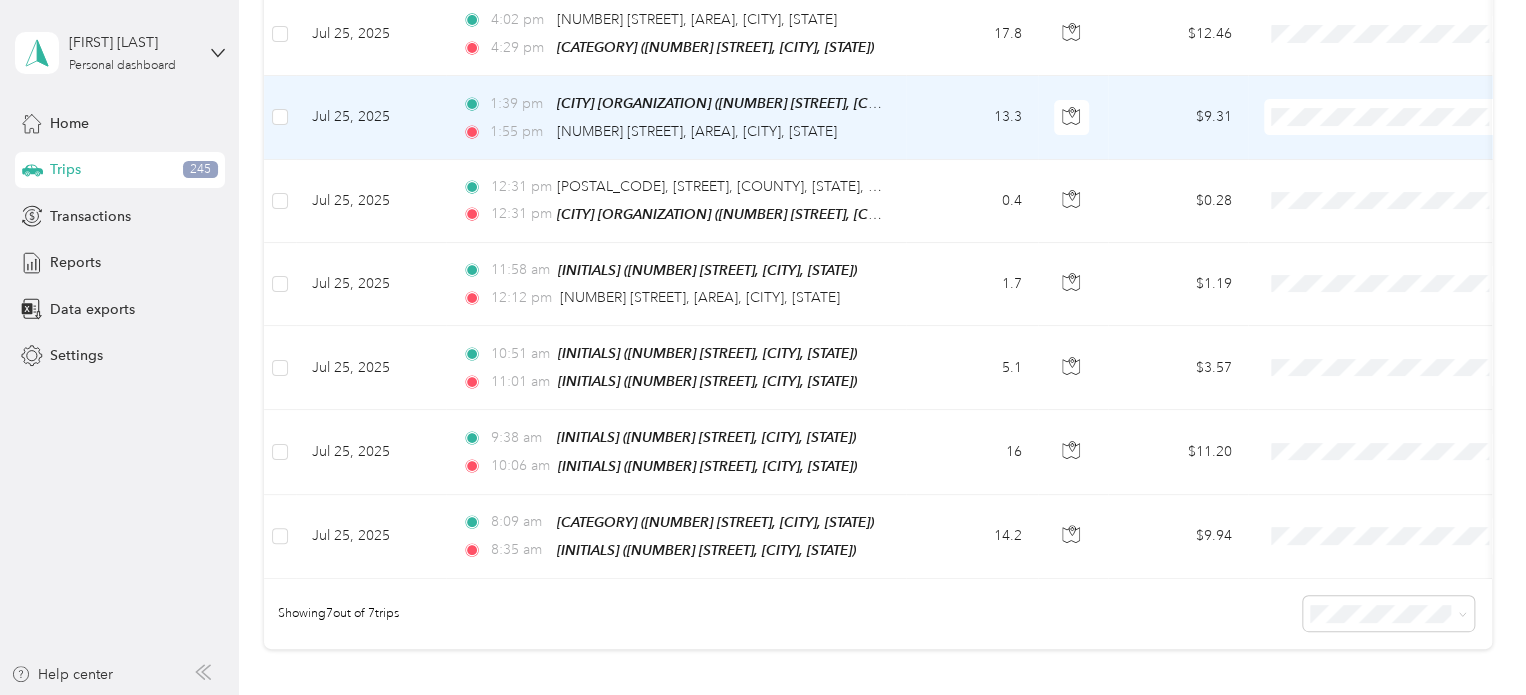 scroll, scrollTop: 400, scrollLeft: 0, axis: vertical 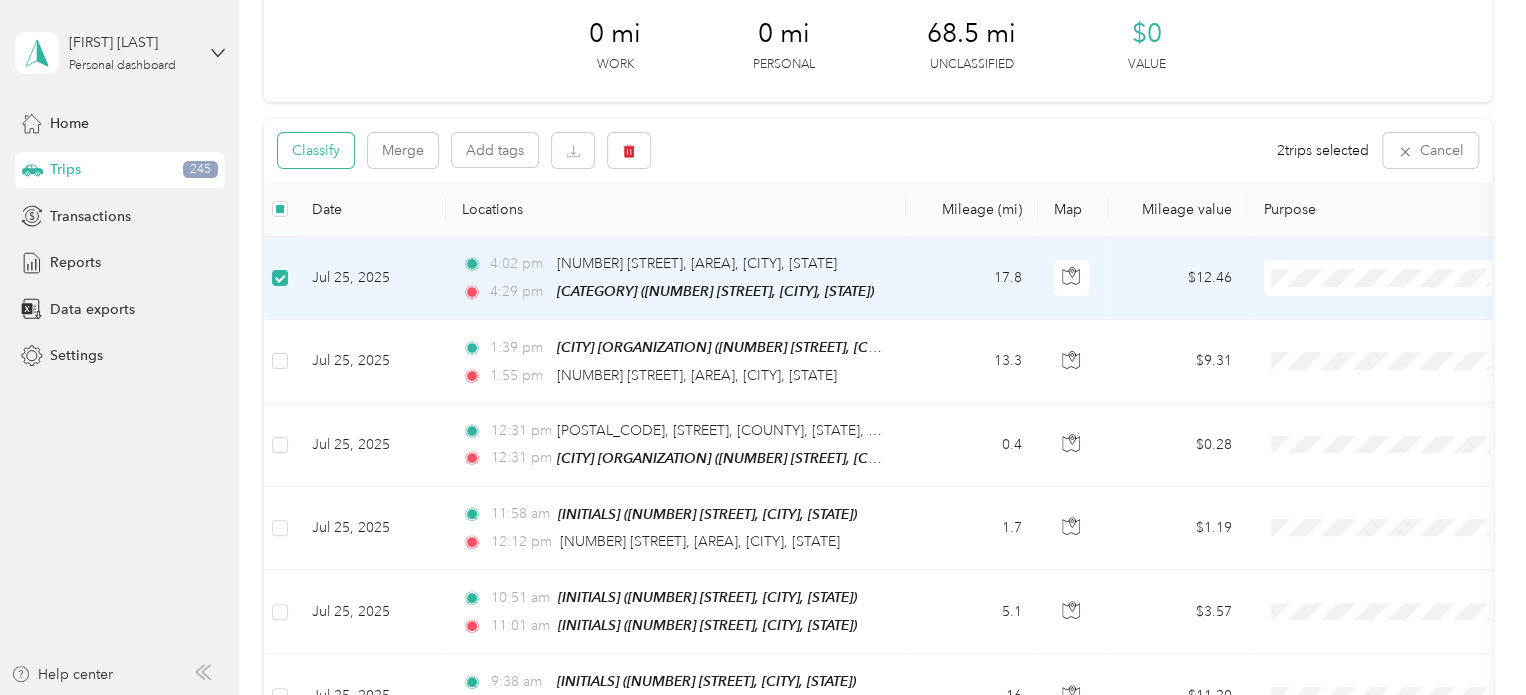 click on "Classify" at bounding box center [316, 150] 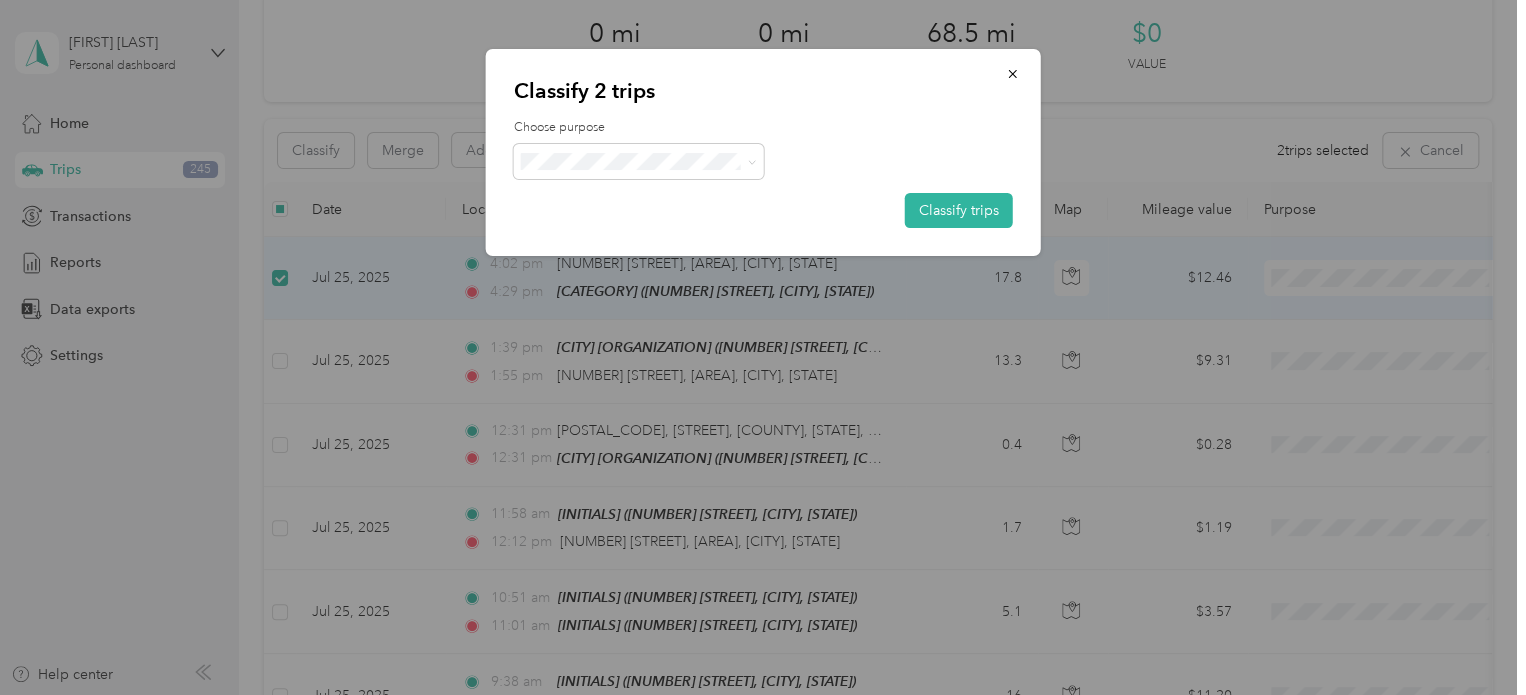 click on "Personal" at bounding box center (656, 232) 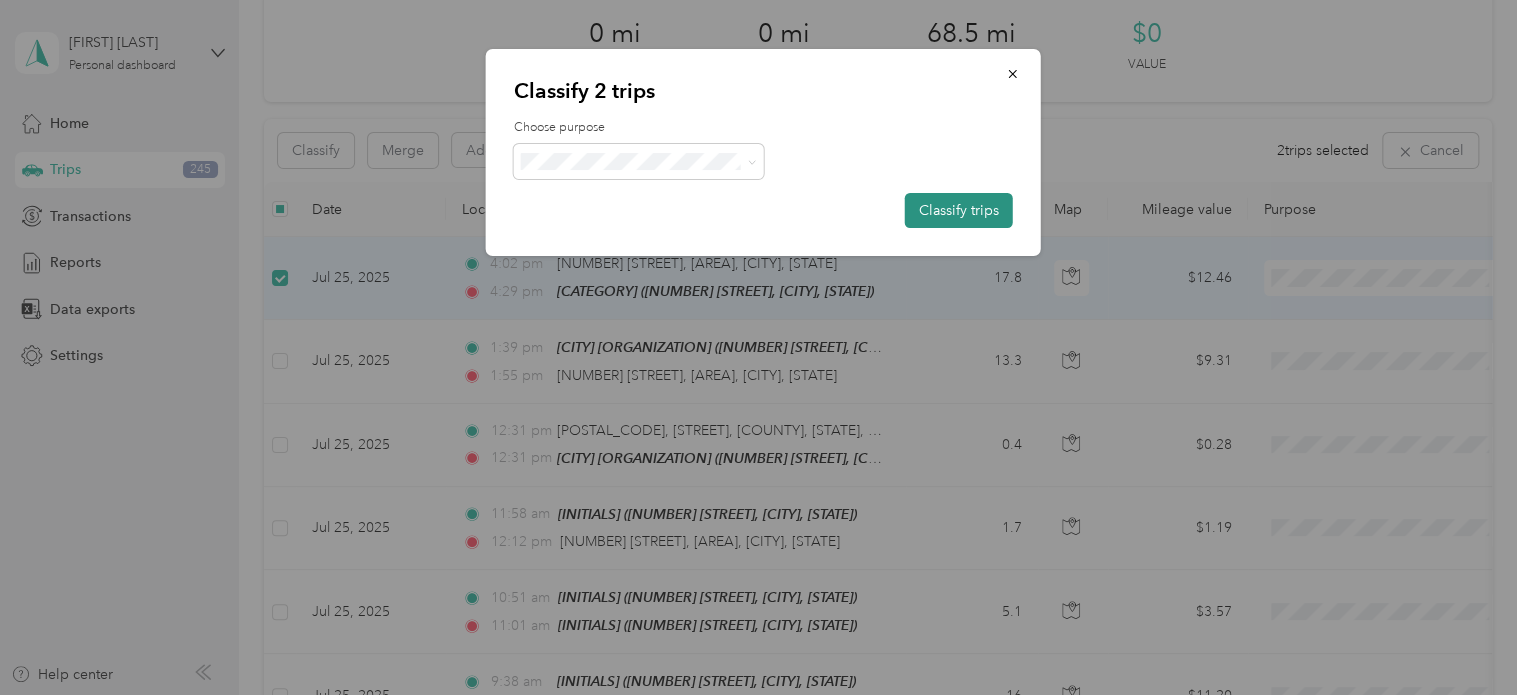 click on "Classify trips" at bounding box center [959, 210] 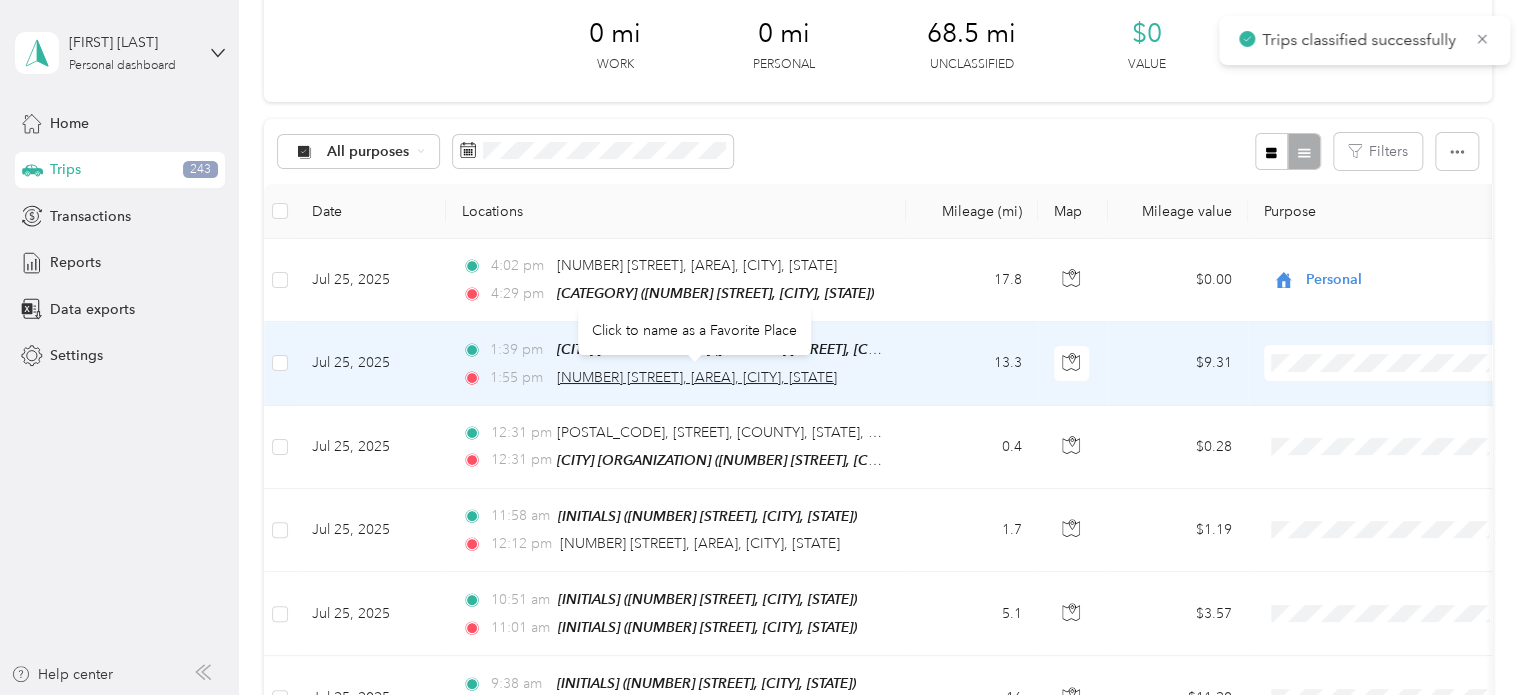 click on "[NUMBER] [STREET], [AREA], [CITY], [STATE]" at bounding box center (697, 377) 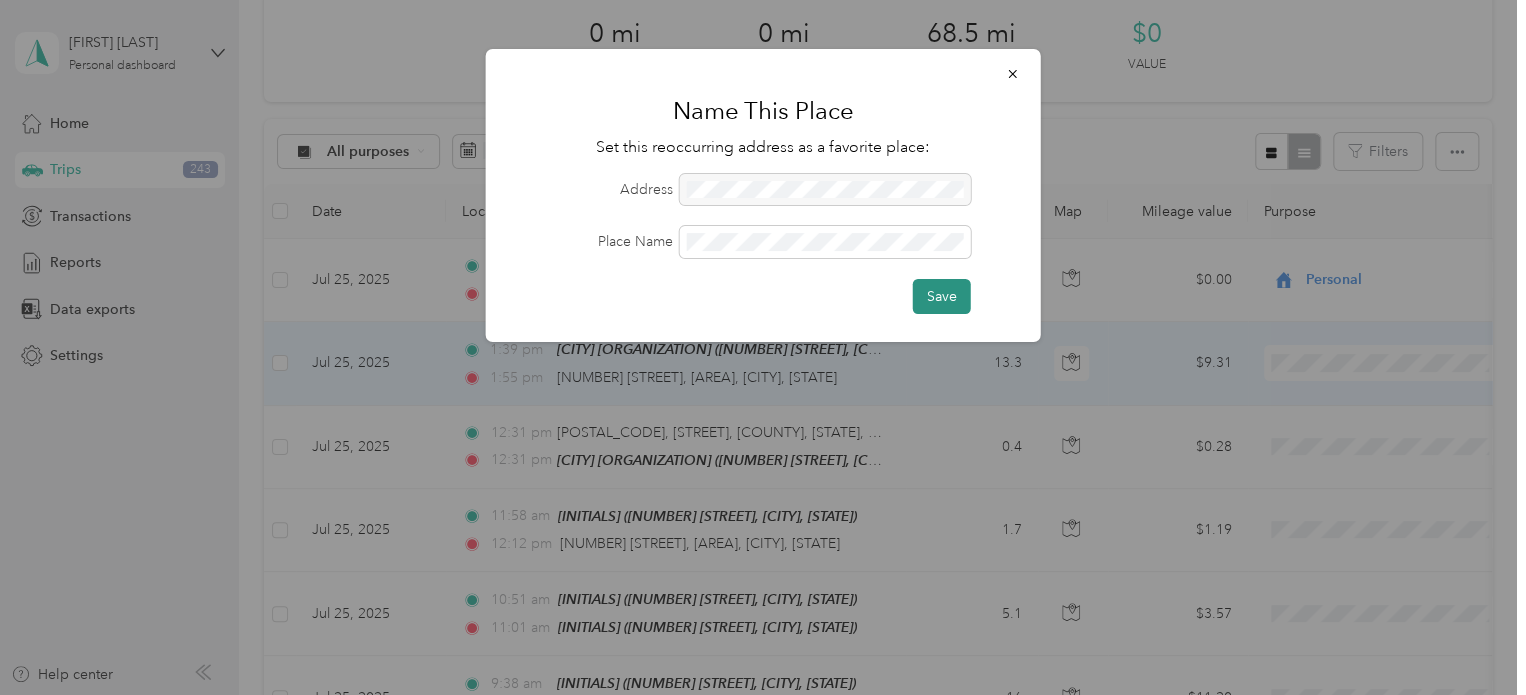click on "Save" at bounding box center (942, 296) 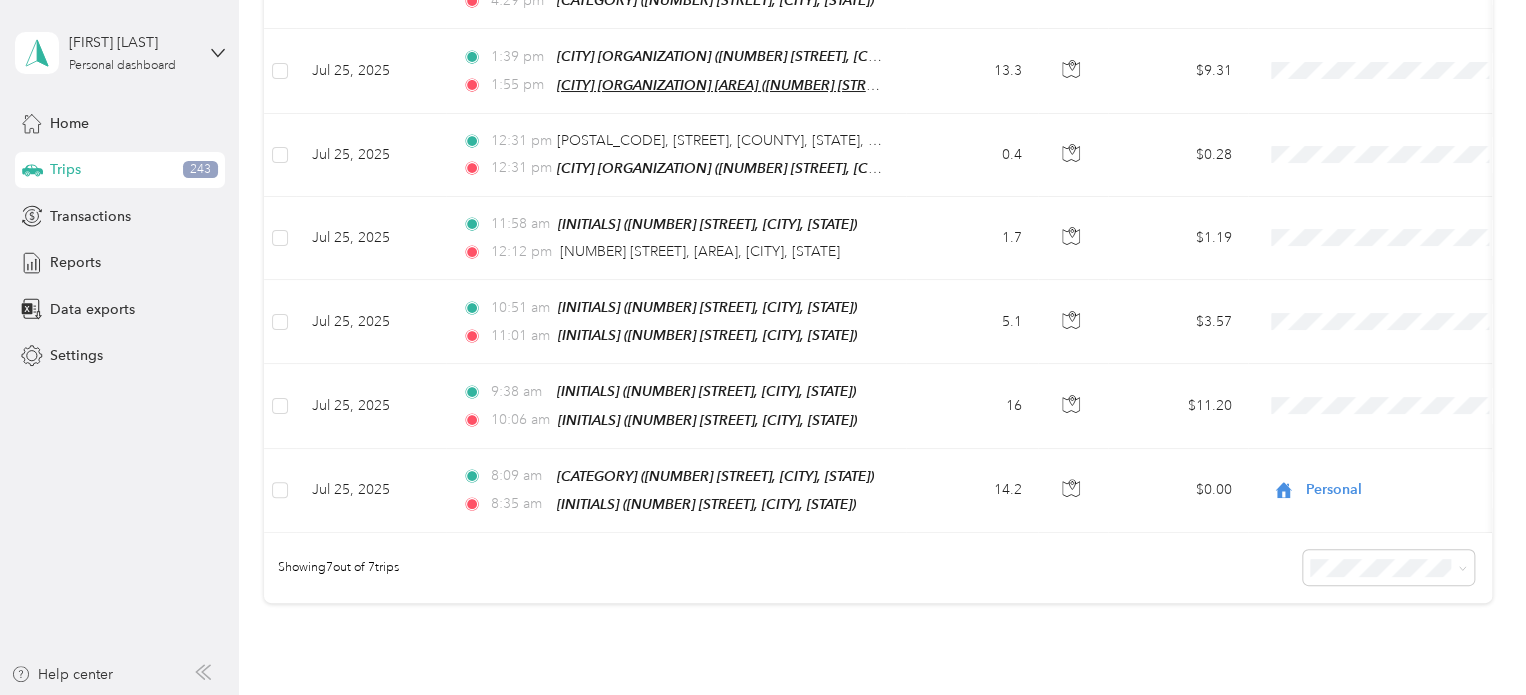 scroll, scrollTop: 377, scrollLeft: 0, axis: vertical 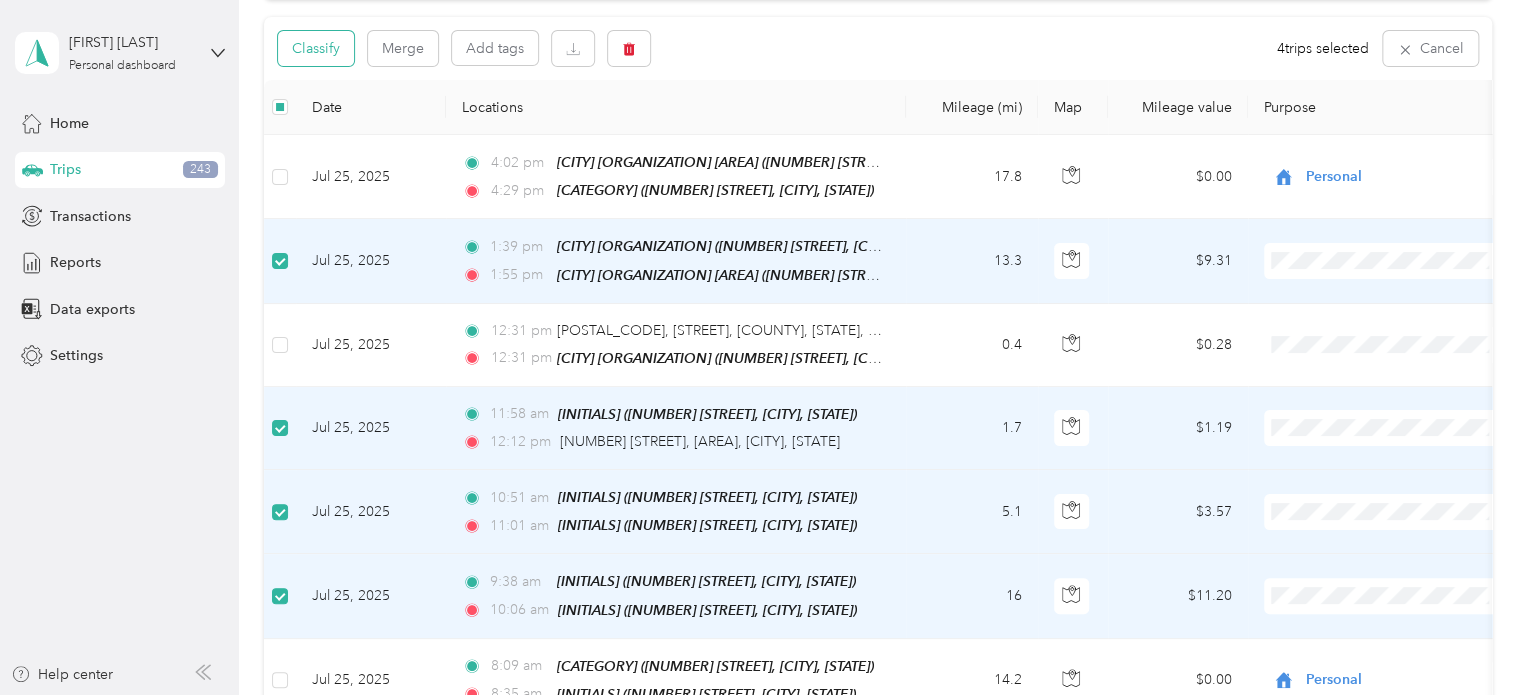 click on "Classify" at bounding box center (316, 48) 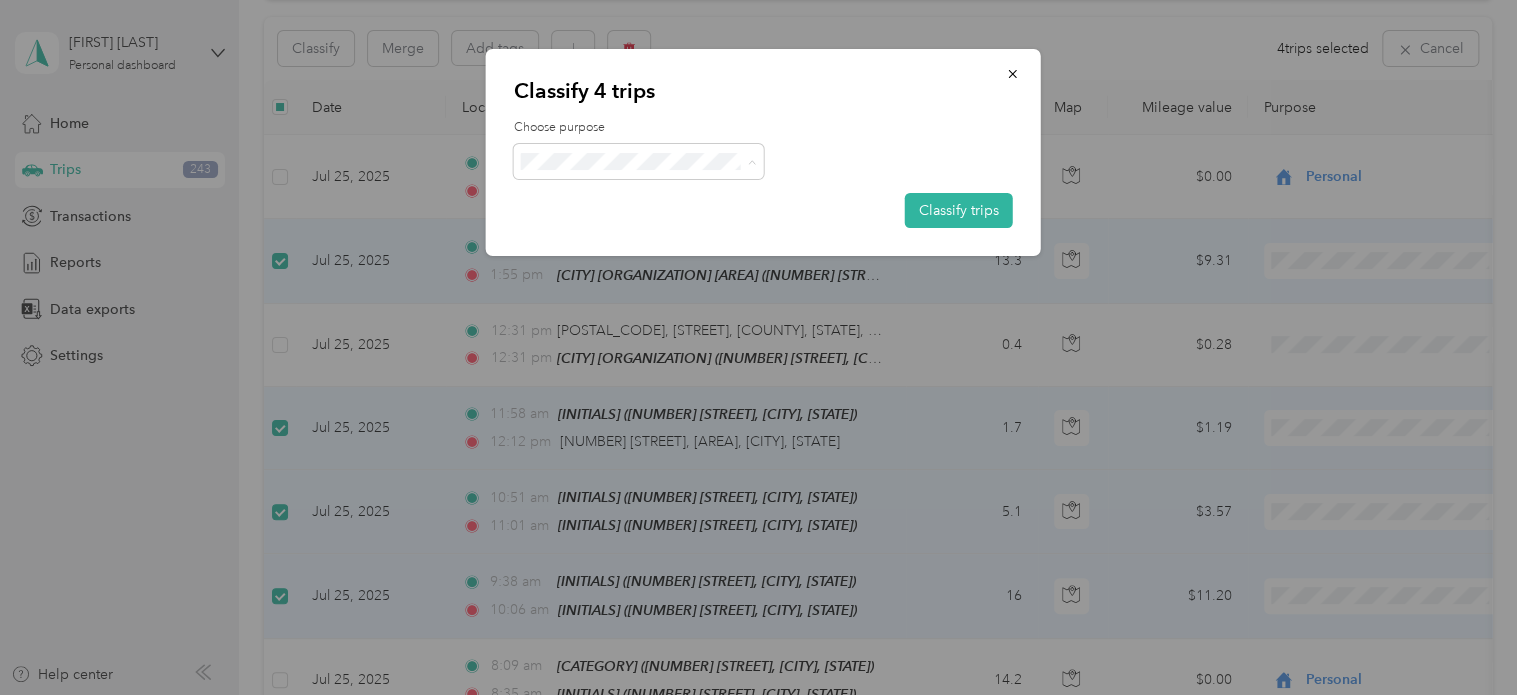 click on "Cuyahoga DD" at bounding box center [656, 198] 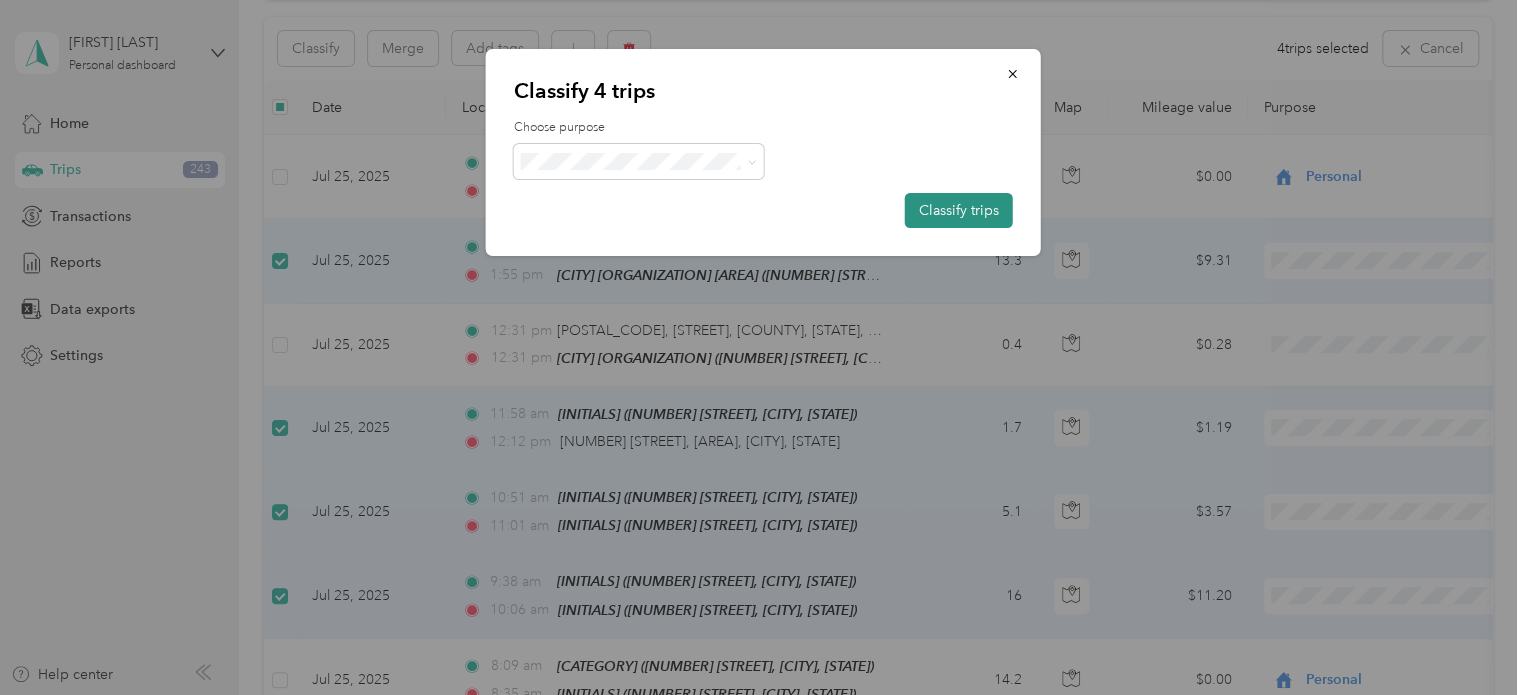 click on "Classify trips" at bounding box center (959, 210) 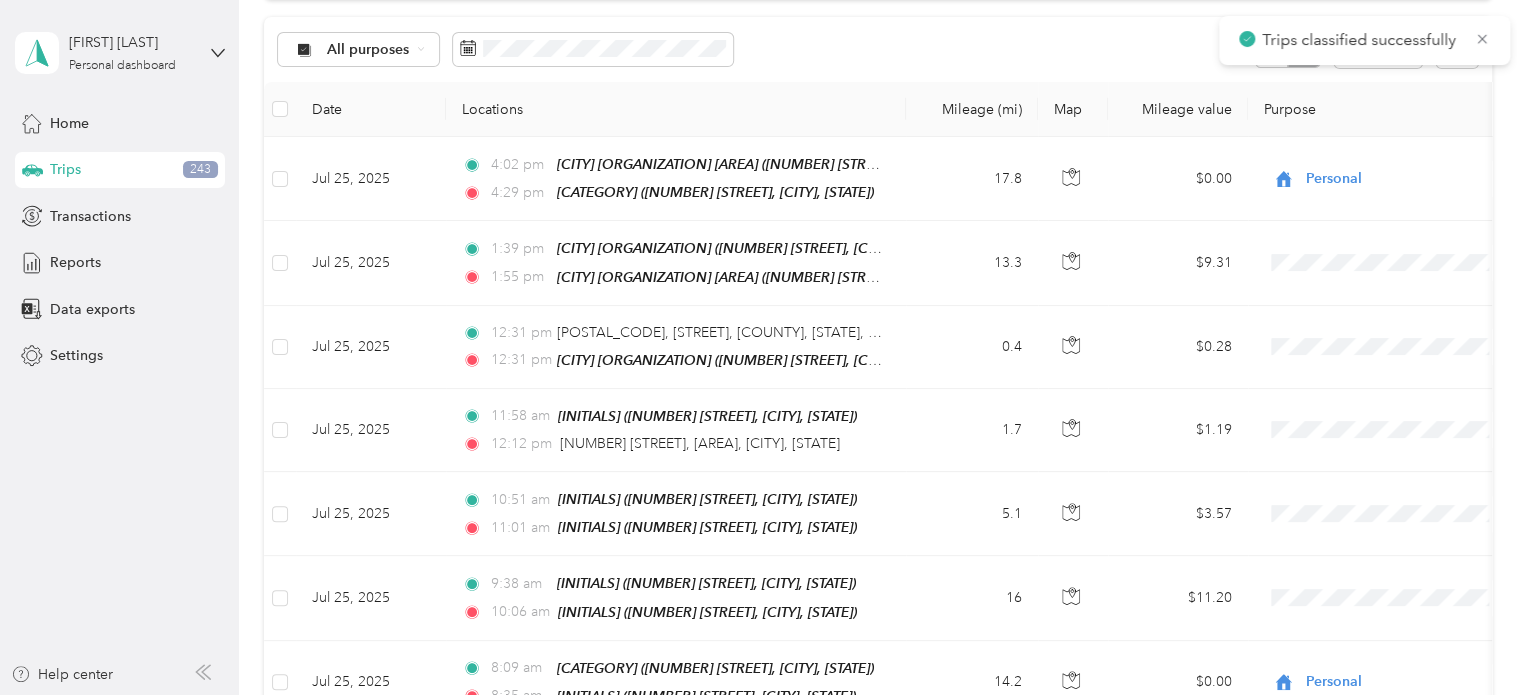 scroll, scrollTop: 201, scrollLeft: 0, axis: vertical 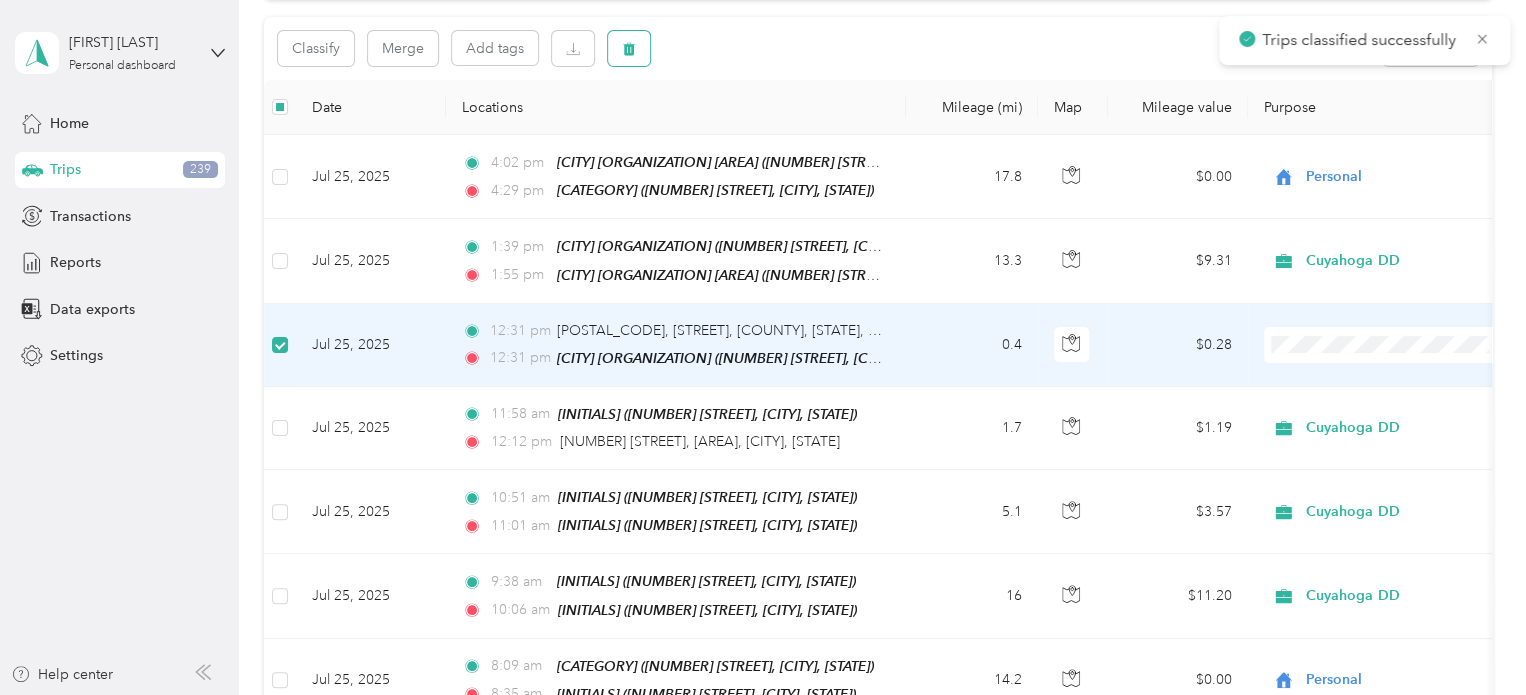click 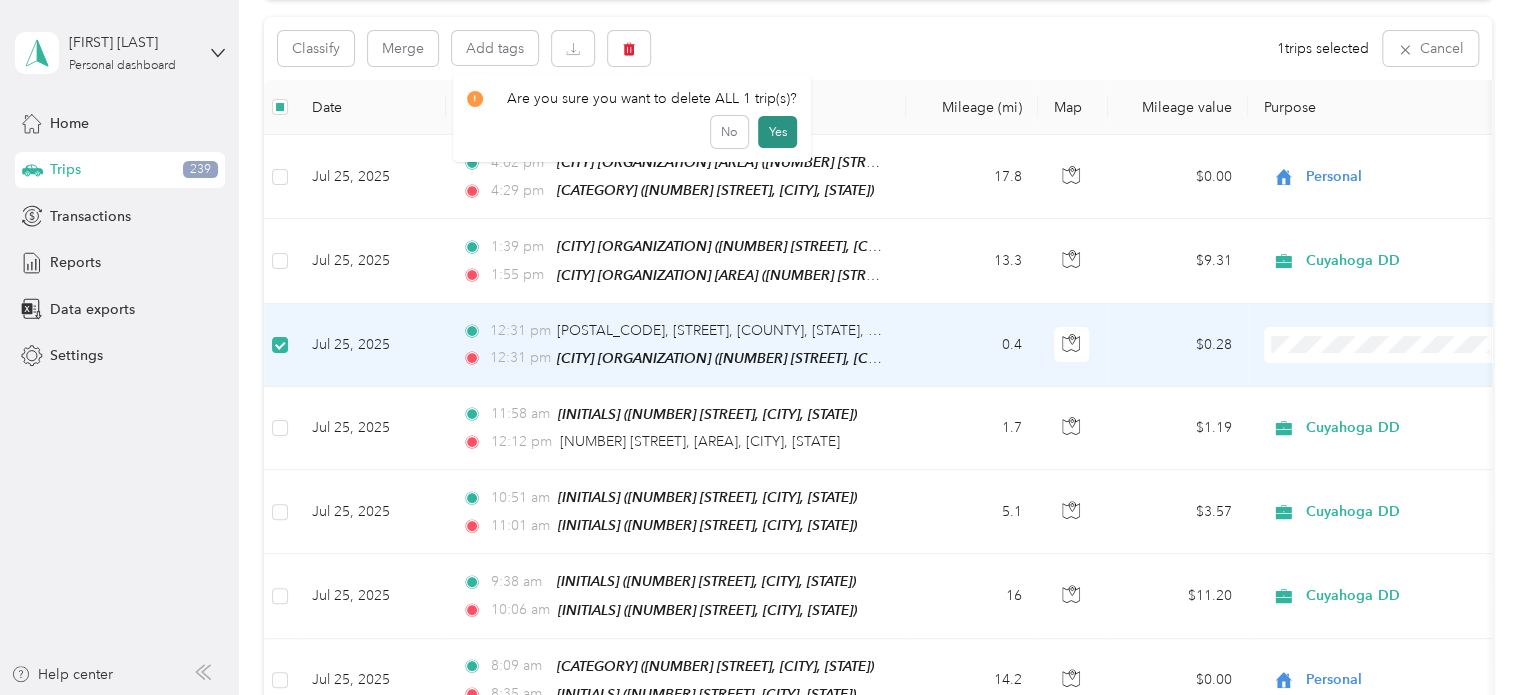 click on "Yes" at bounding box center (777, 132) 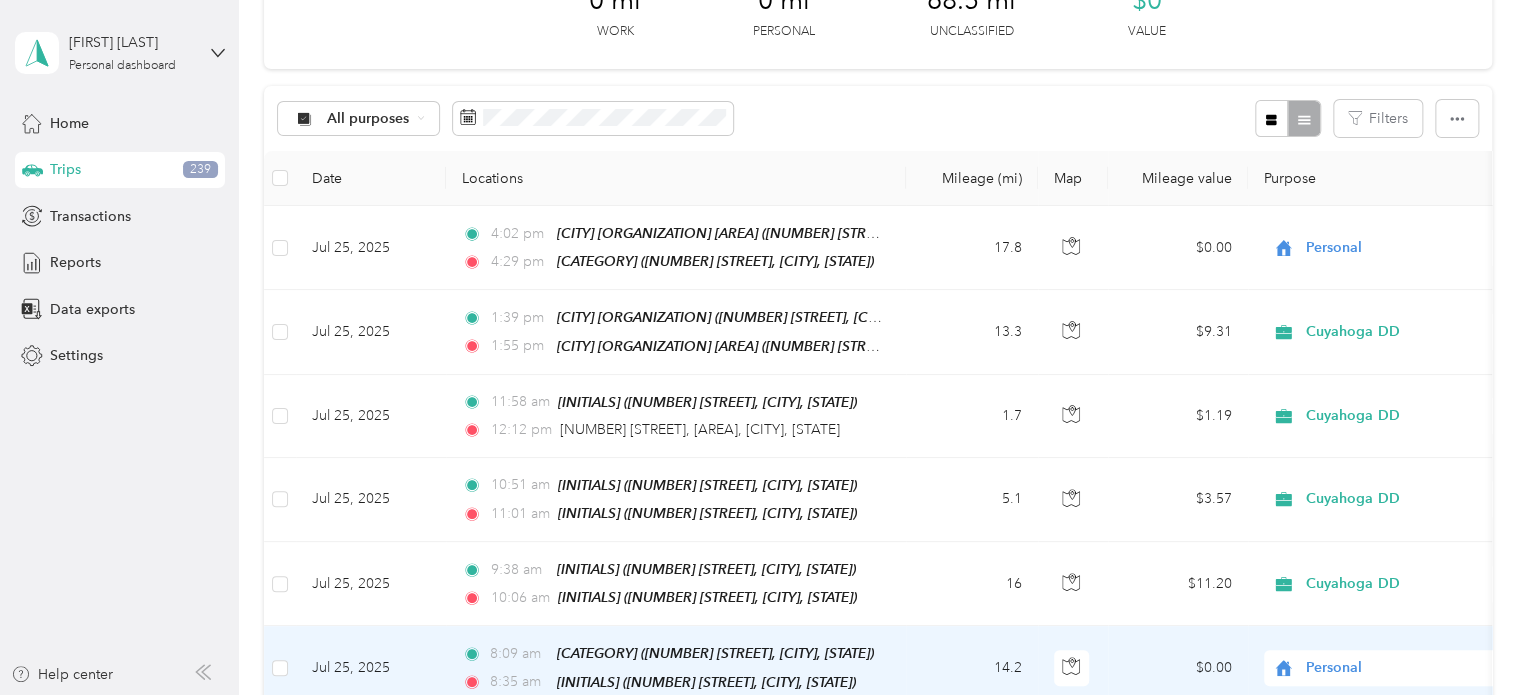 scroll, scrollTop: 101, scrollLeft: 0, axis: vertical 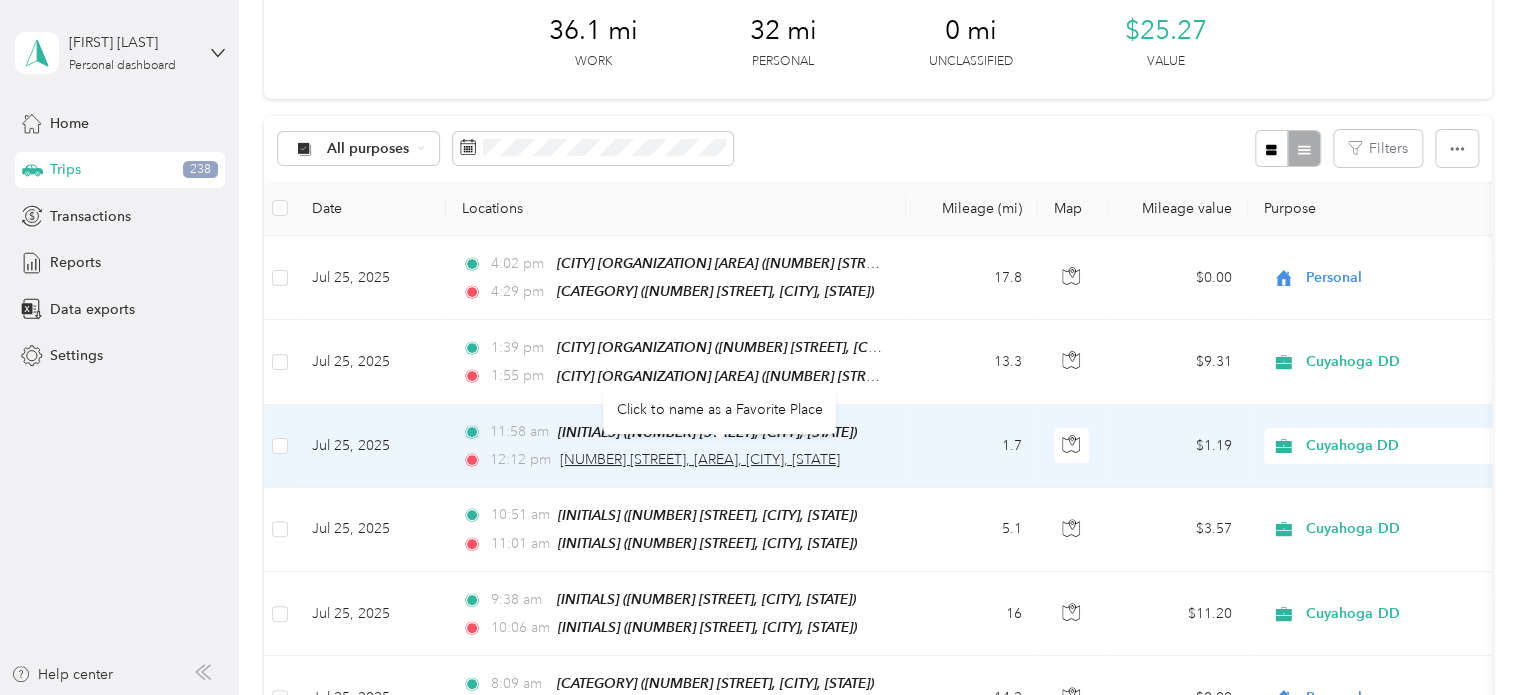 click on "[NUMBER] [STREET], [AREA], [CITY], [STATE]" at bounding box center [700, 459] 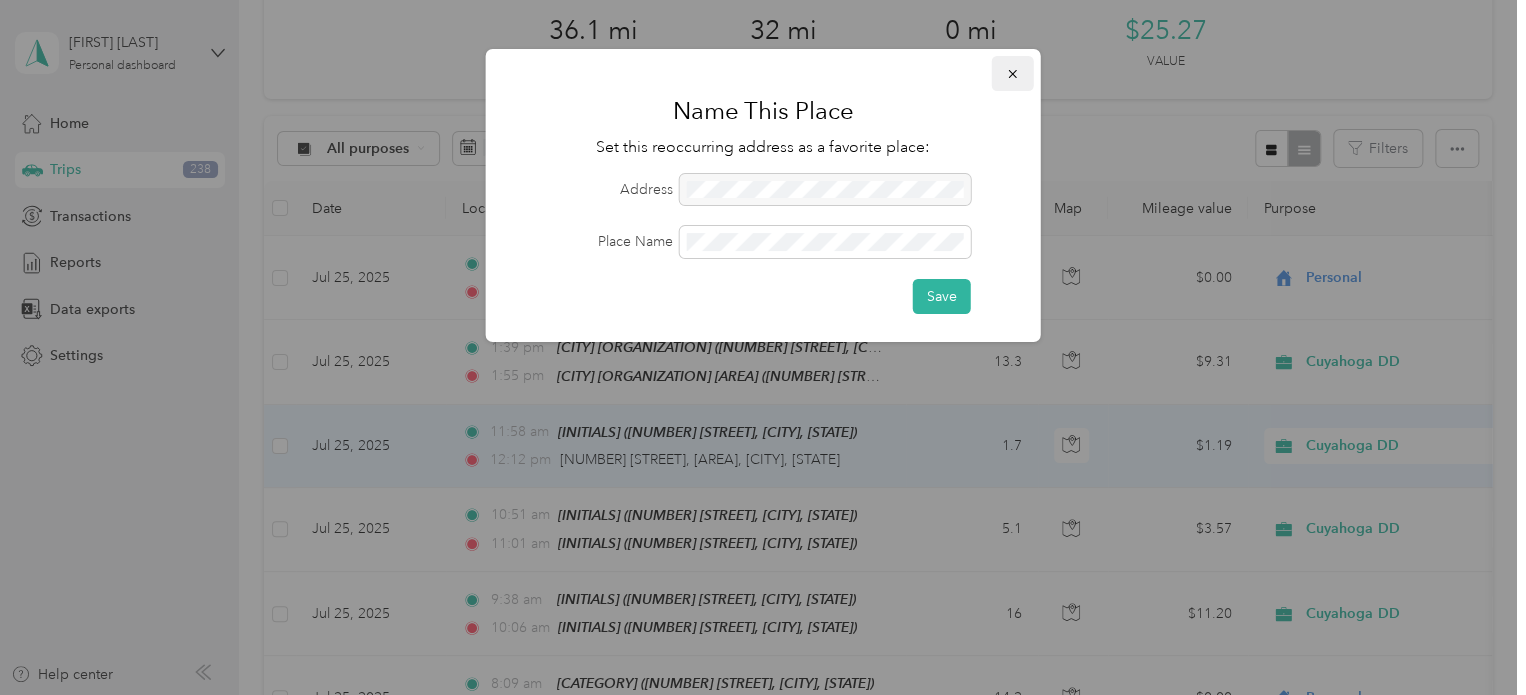 click at bounding box center (1013, 73) 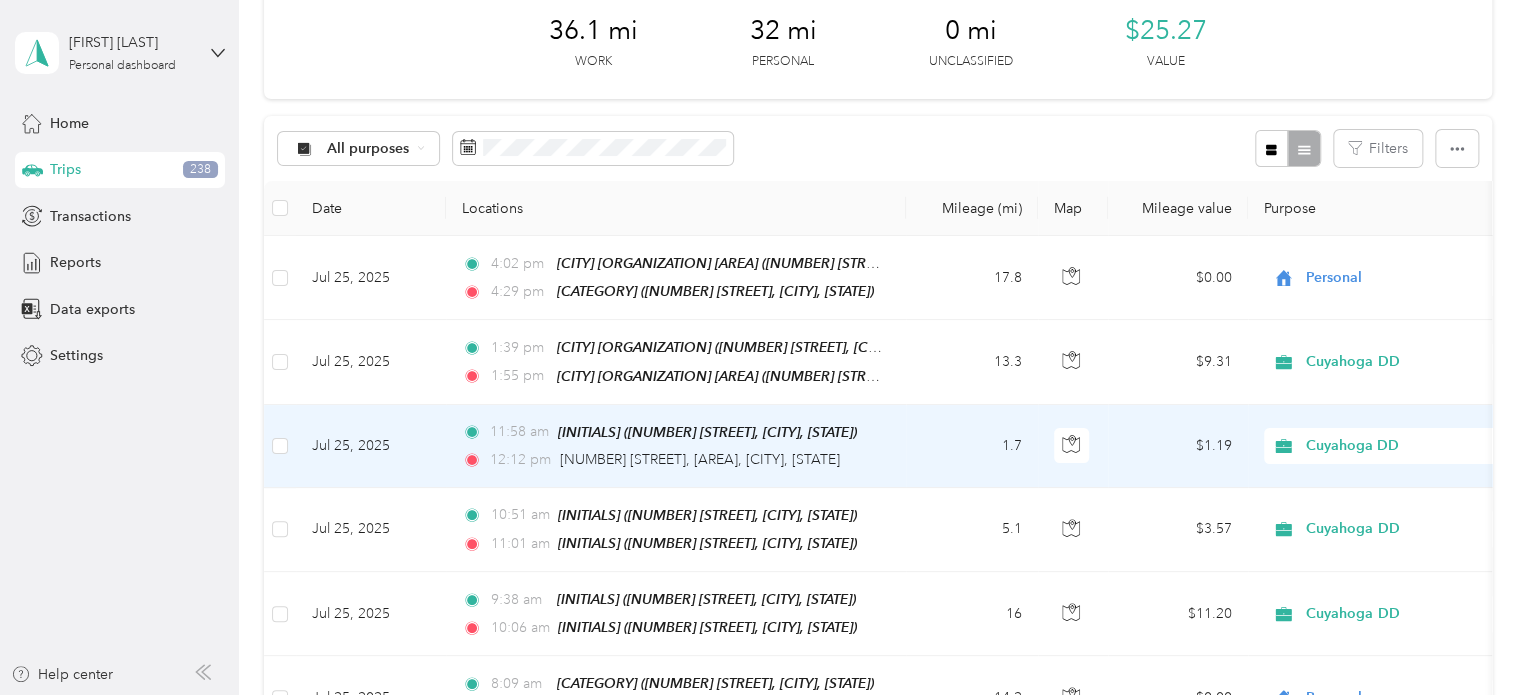 click on "1.7" at bounding box center [972, 446] 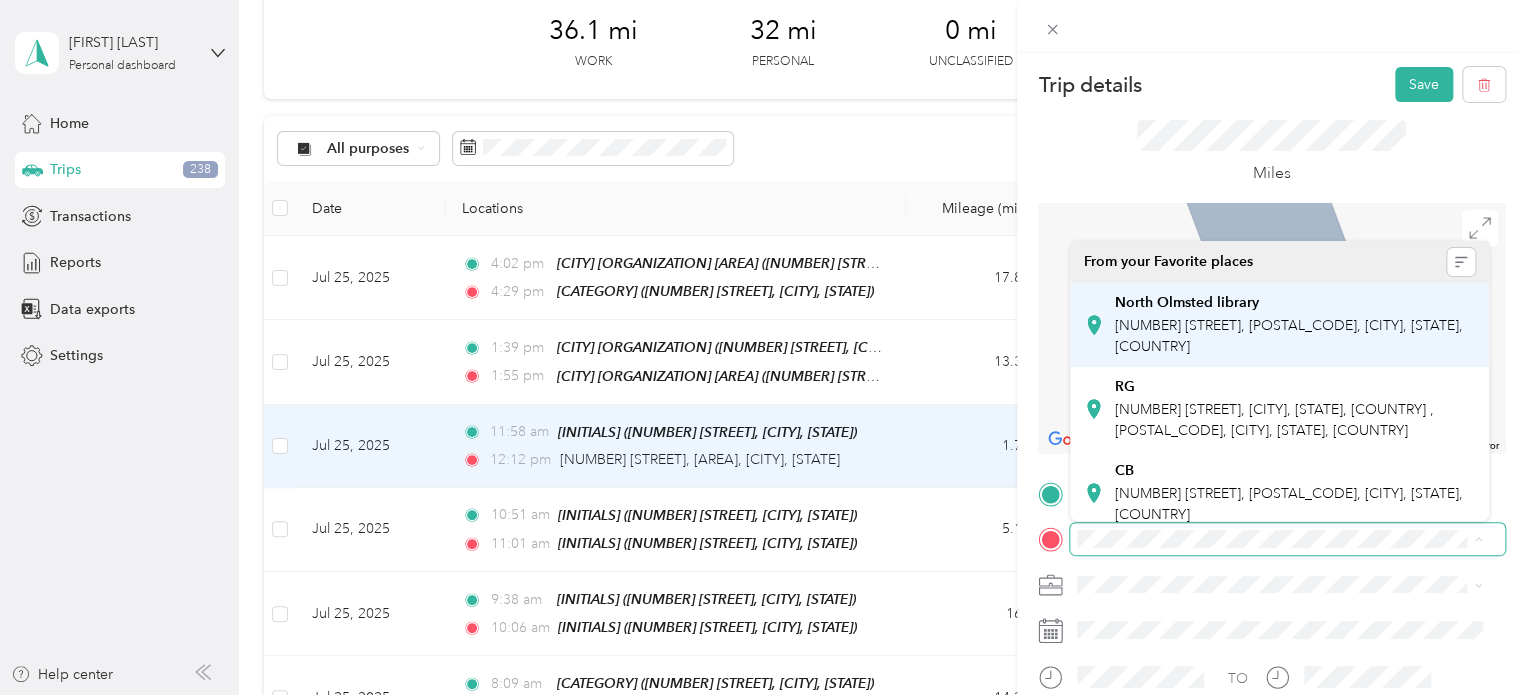 click on "[NUMBER] [STREET], [POSTAL_CODE], [CITY], [STATE], [COUNTRY]" at bounding box center (1289, 336) 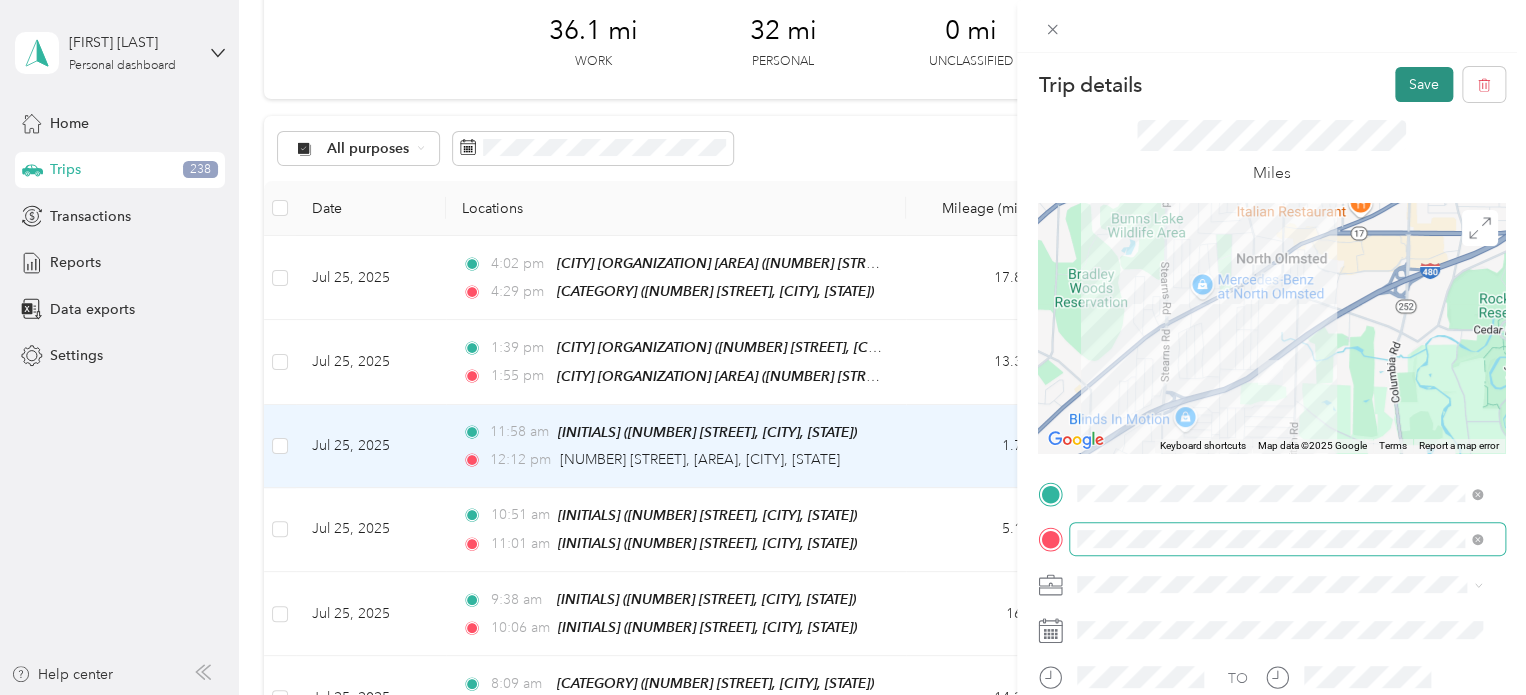 click on "Save" at bounding box center (1424, 84) 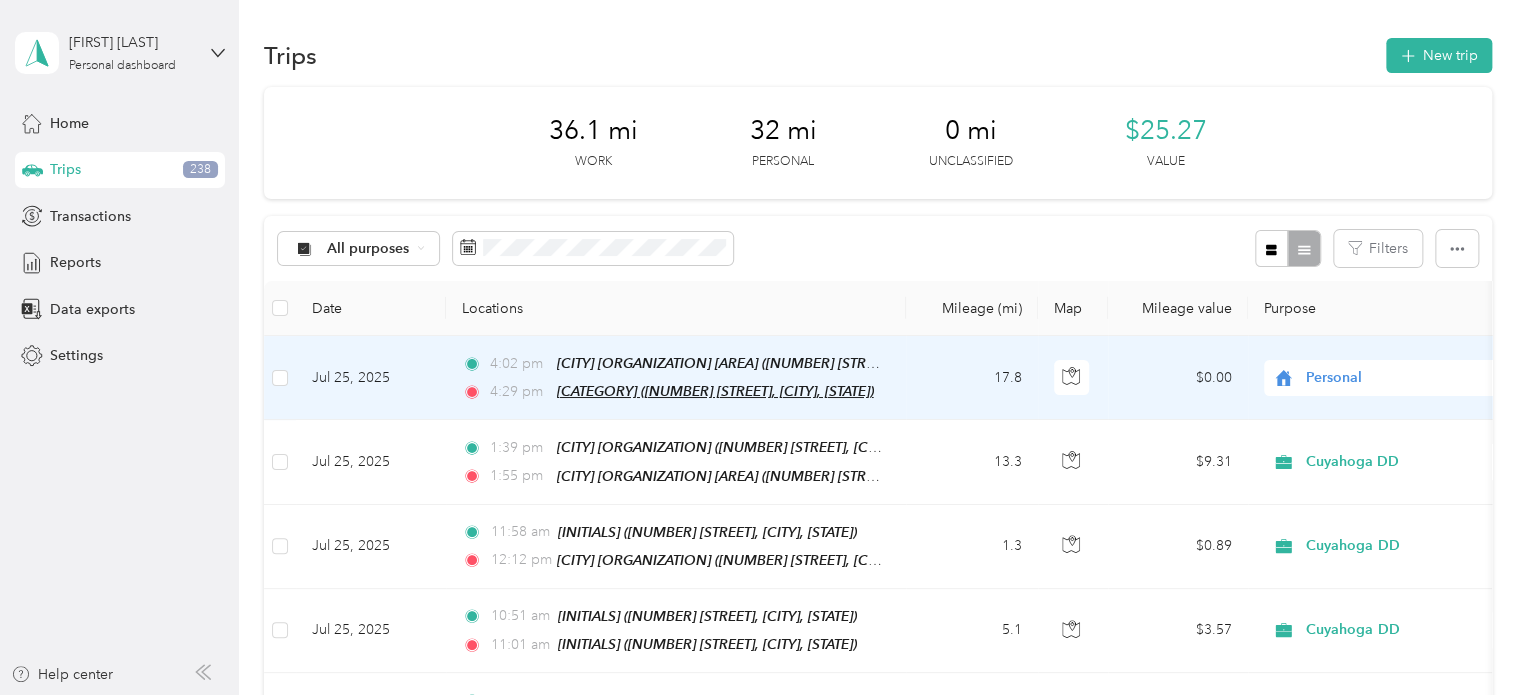 scroll, scrollTop: 0, scrollLeft: 0, axis: both 